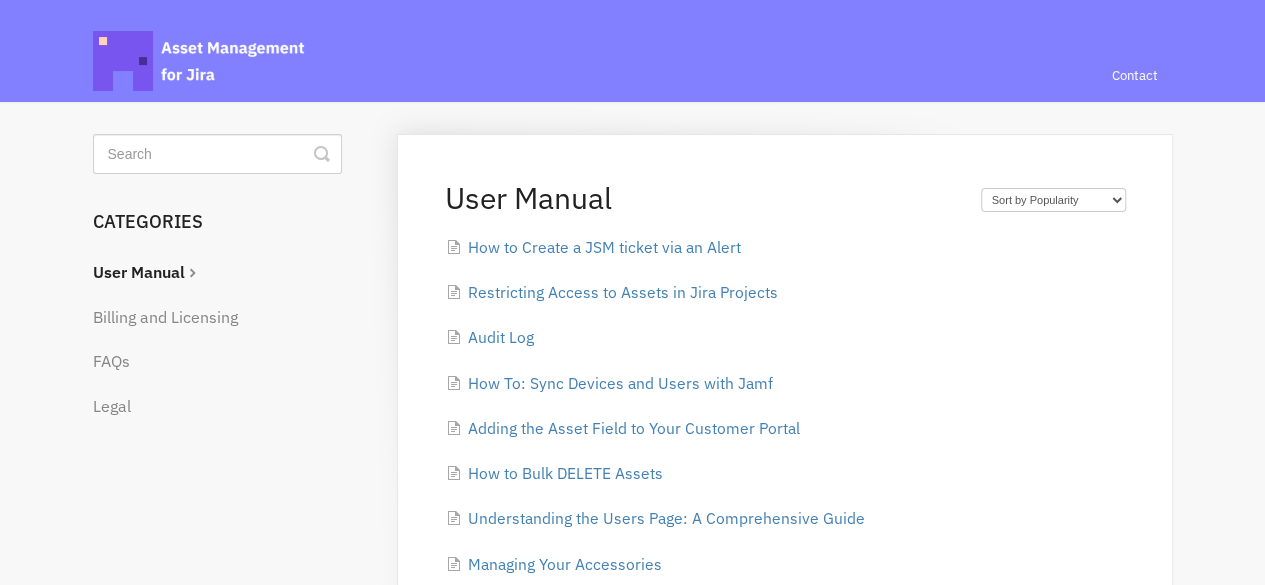 scroll, scrollTop: 0, scrollLeft: 0, axis: both 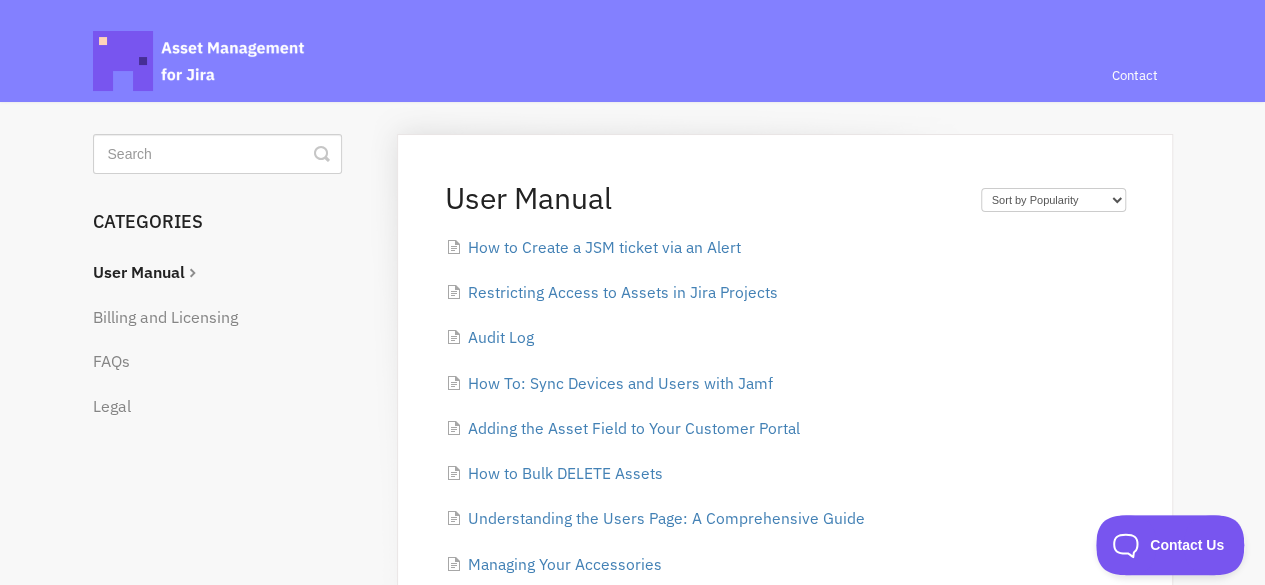 click on "How to Create a JSM ticket via an Alert" at bounding box center (784, 247) 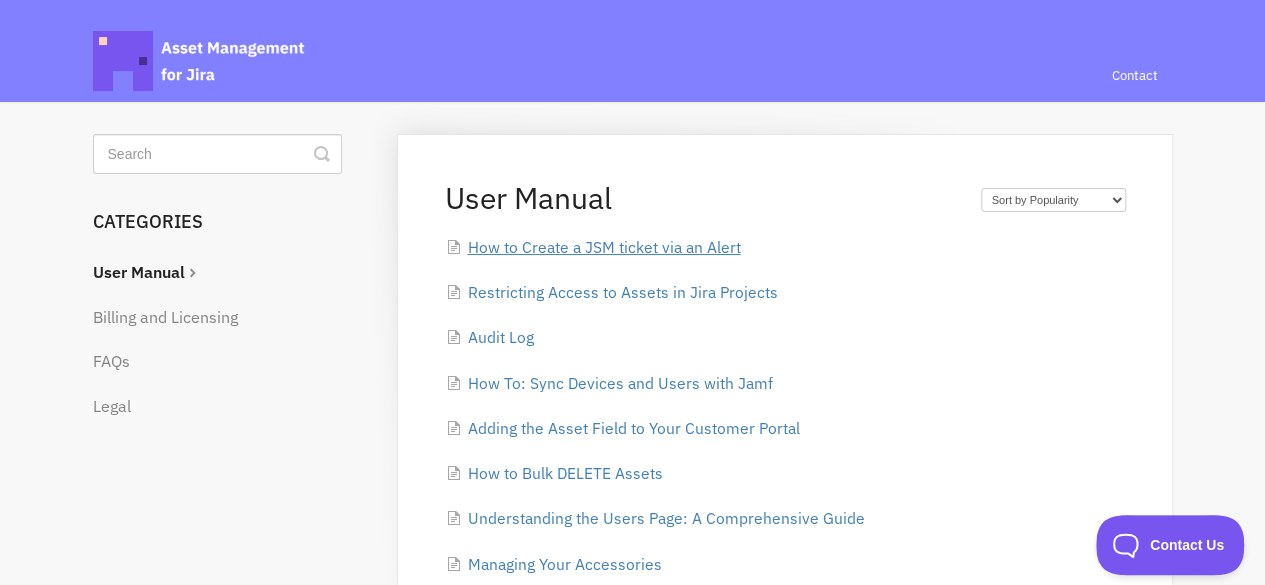 click on "How to Create a JSM ticket via an Alert" at bounding box center [603, 247] 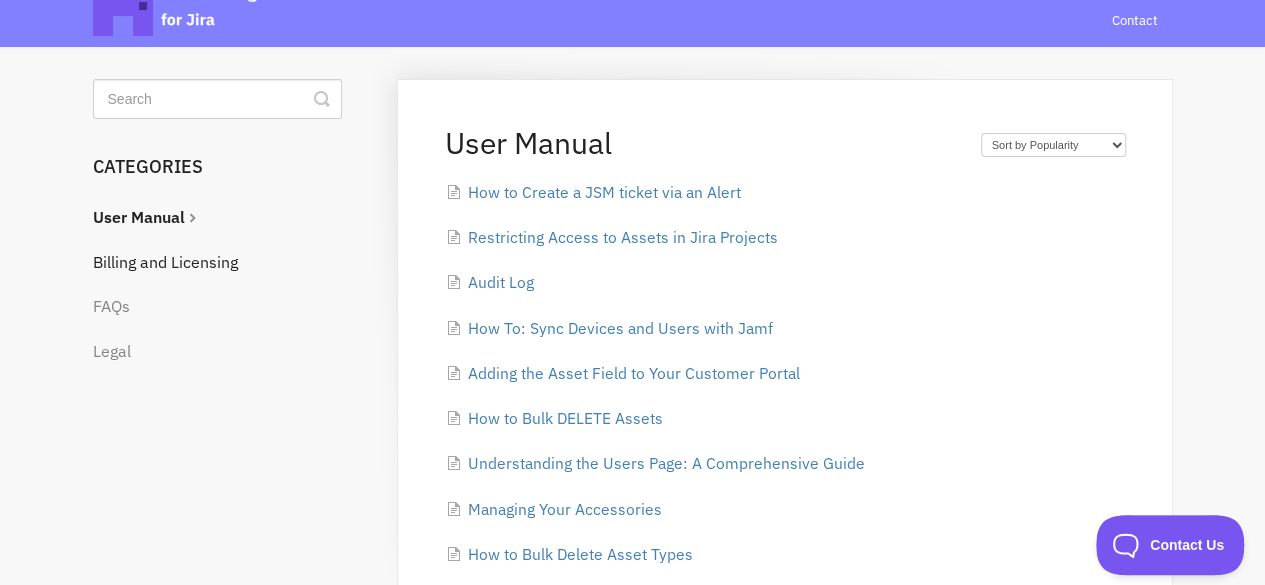 scroll, scrollTop: 100, scrollLeft: 0, axis: vertical 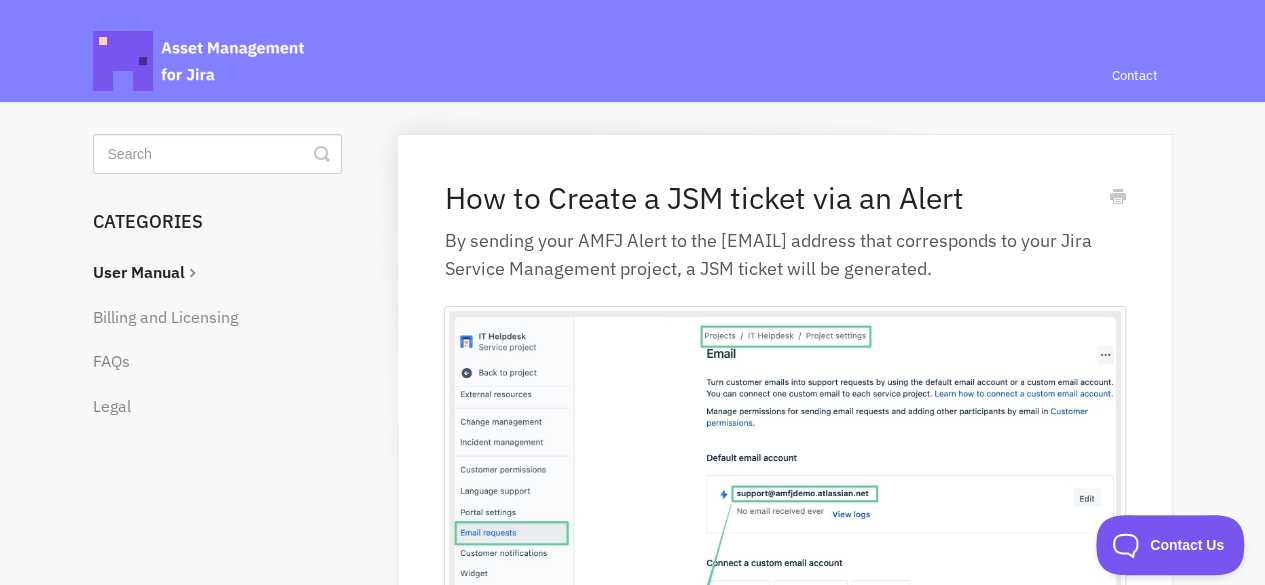 click on "How to Create a JSM ticket via an Alert" at bounding box center (769, 198) 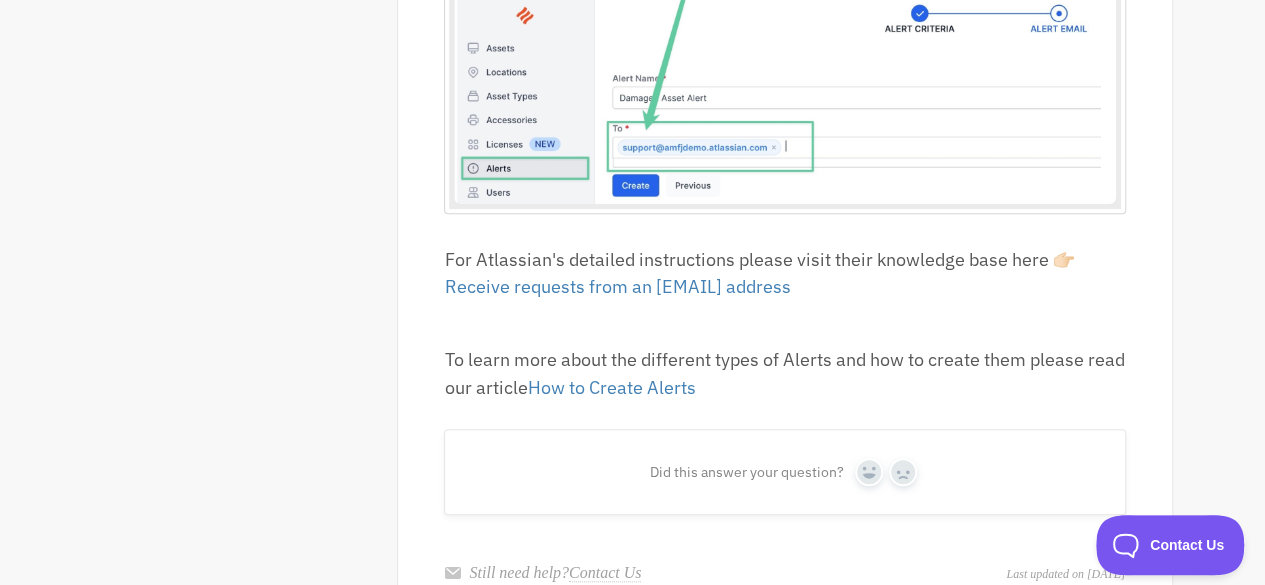 scroll, scrollTop: 910, scrollLeft: 0, axis: vertical 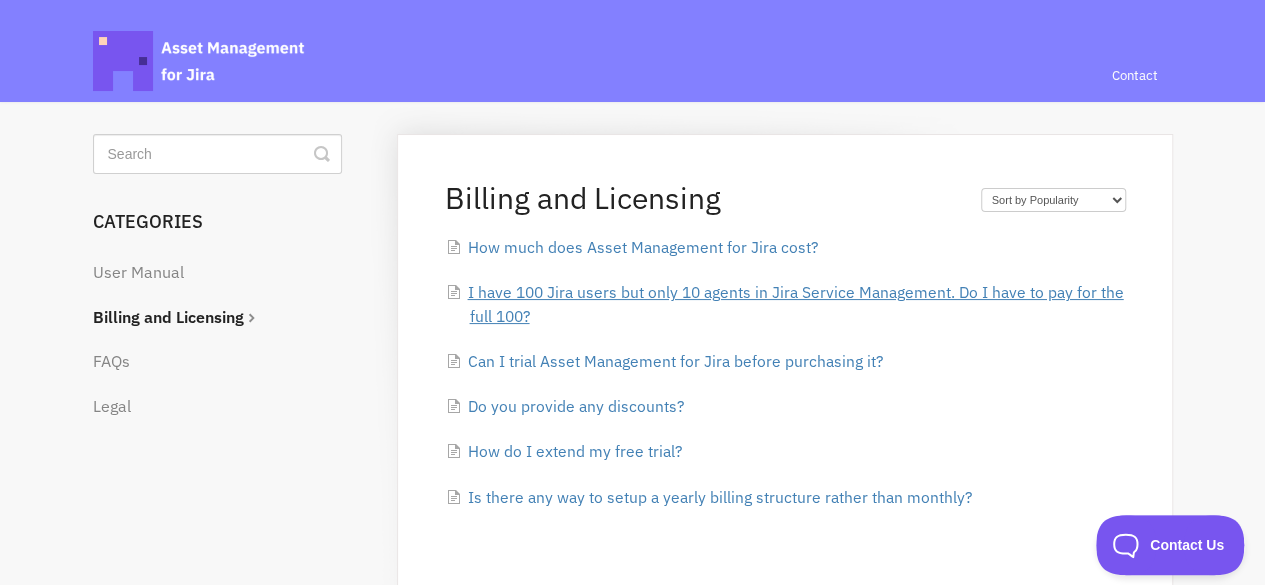 click on "I have 100 Jira users but only 10 agents in Jira Service Management. Do I have to pay for the full 100?" at bounding box center (795, 303) 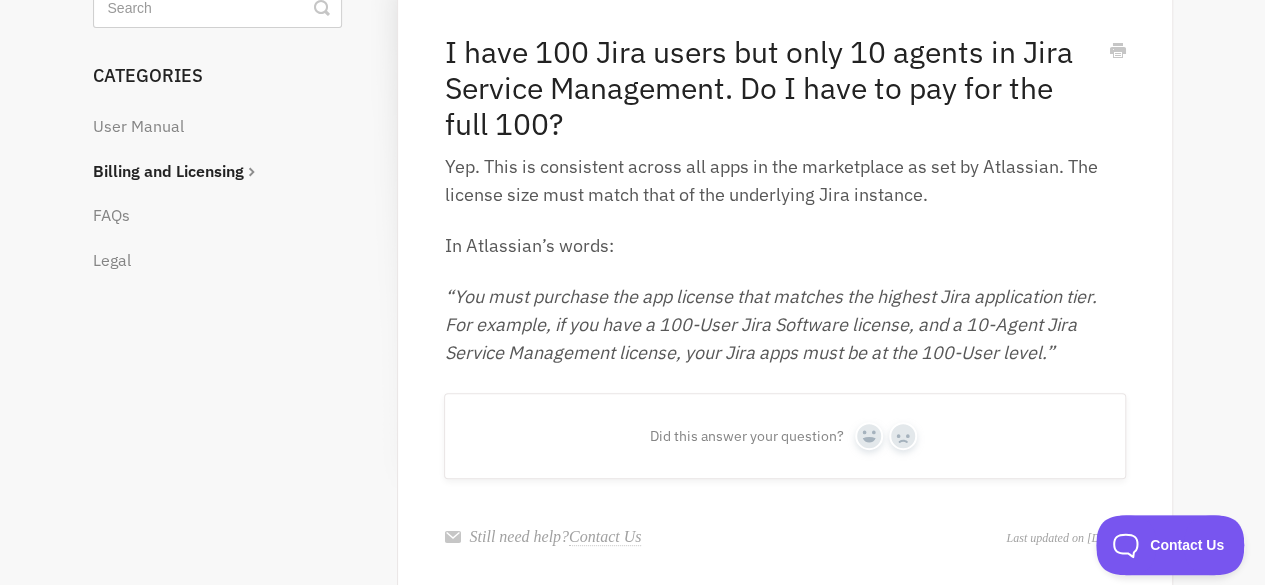scroll, scrollTop: 46, scrollLeft: 0, axis: vertical 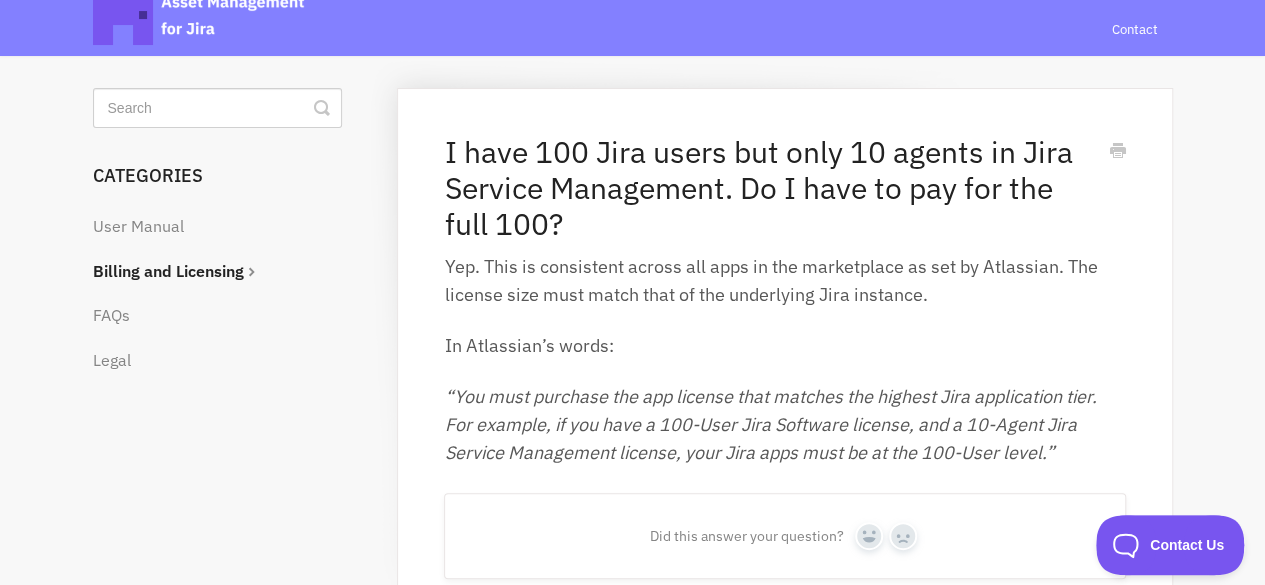 click on "Billing and Licensing" at bounding box center [225, 272] 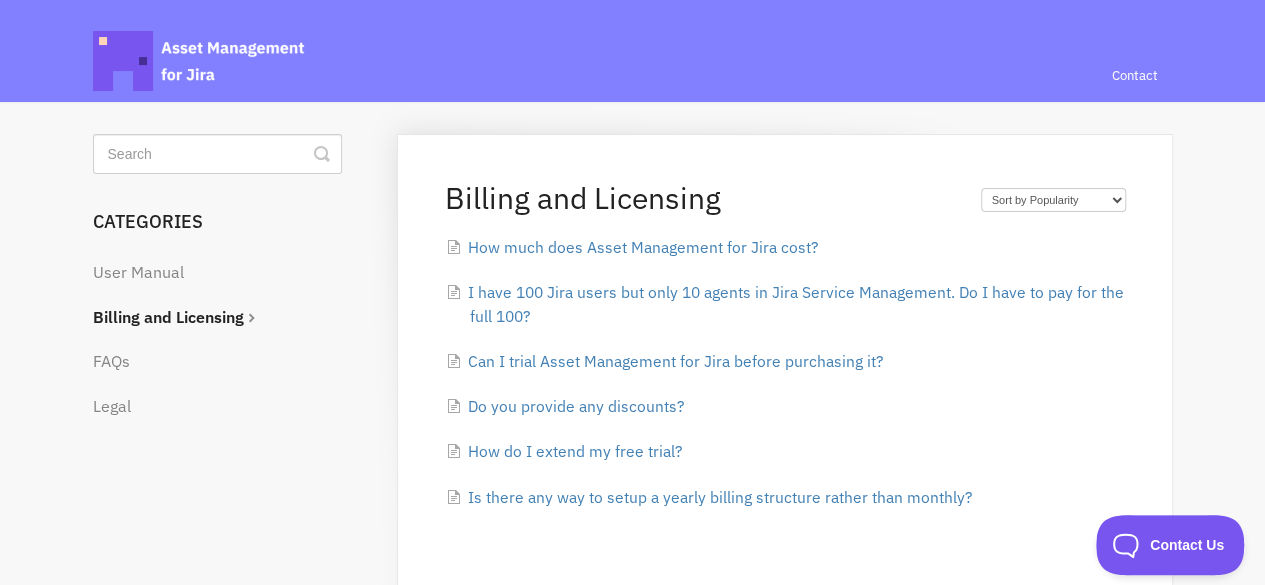scroll, scrollTop: 0, scrollLeft: 0, axis: both 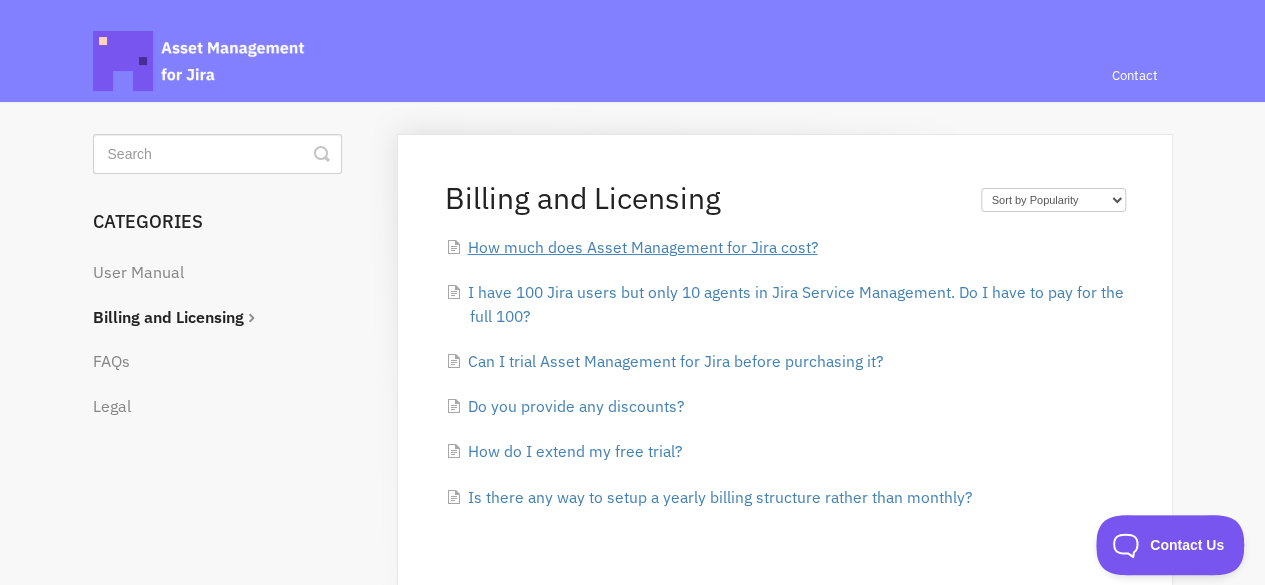 click on "How much does Asset Management for Jira cost?" at bounding box center (642, 247) 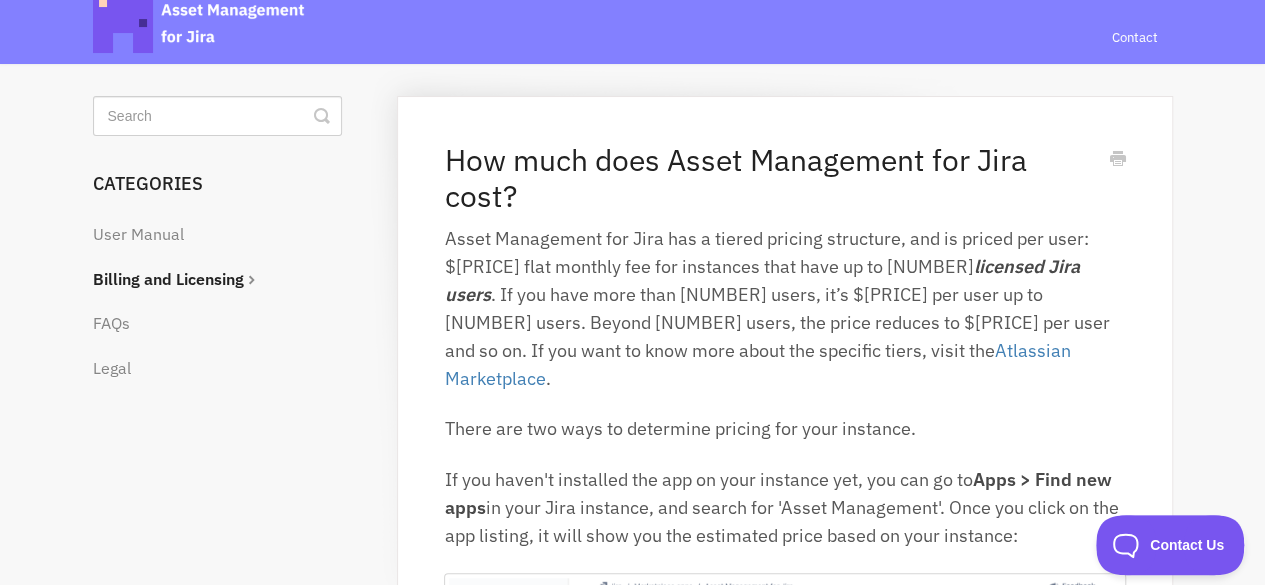 scroll, scrollTop: 38, scrollLeft: 0, axis: vertical 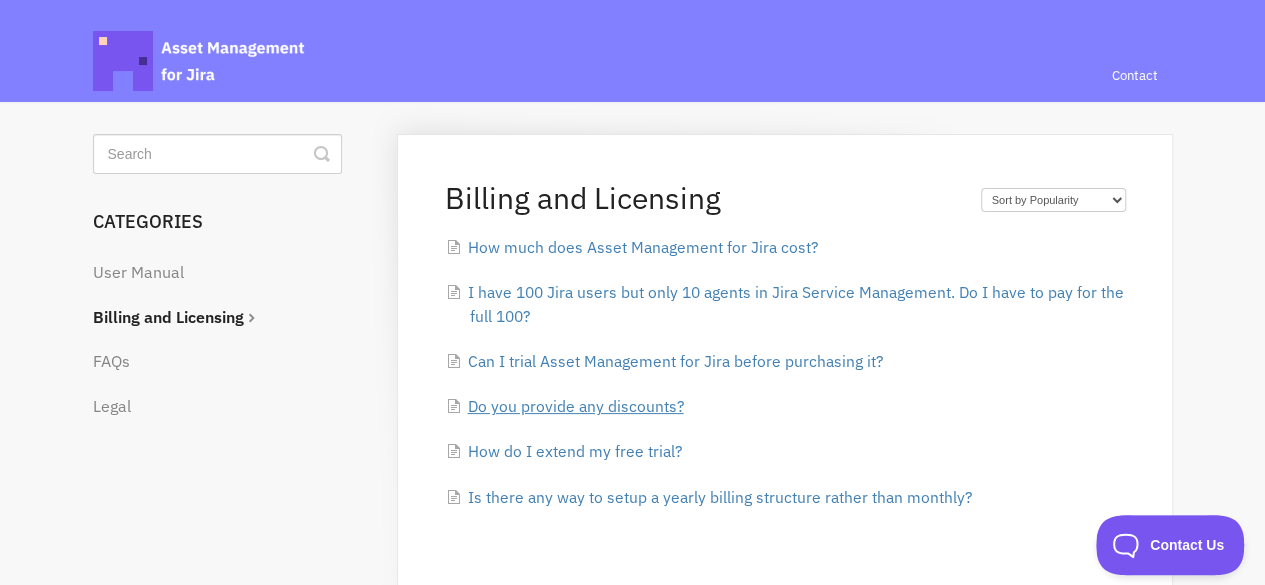 click on "Do you provide any discounts?" at bounding box center (575, 406) 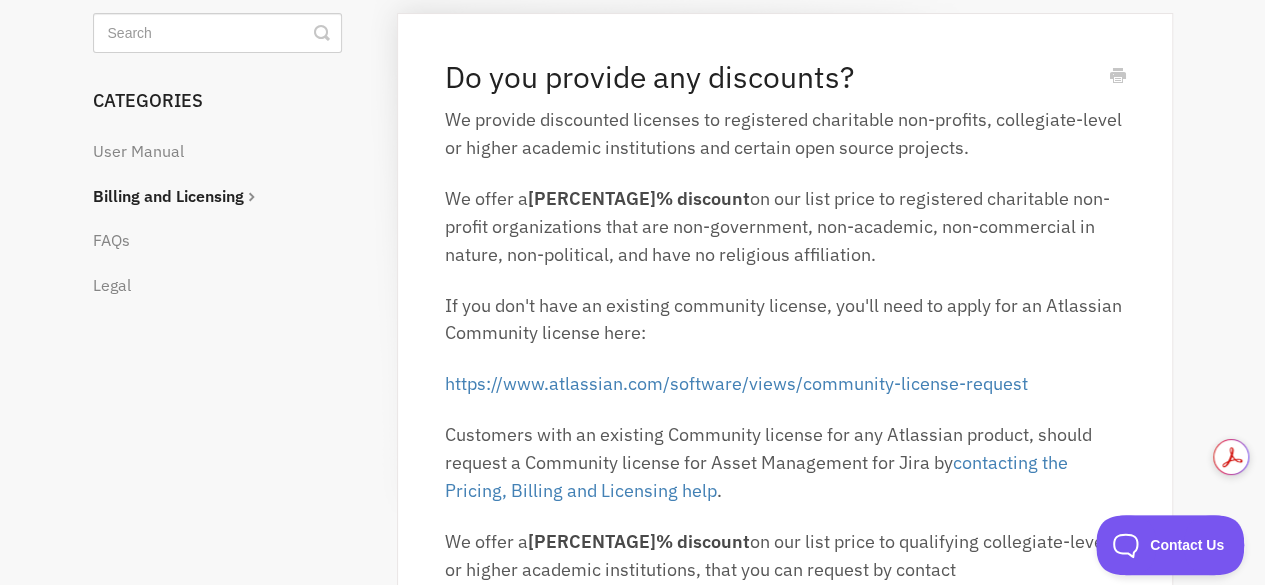 scroll, scrollTop: 0, scrollLeft: 0, axis: both 